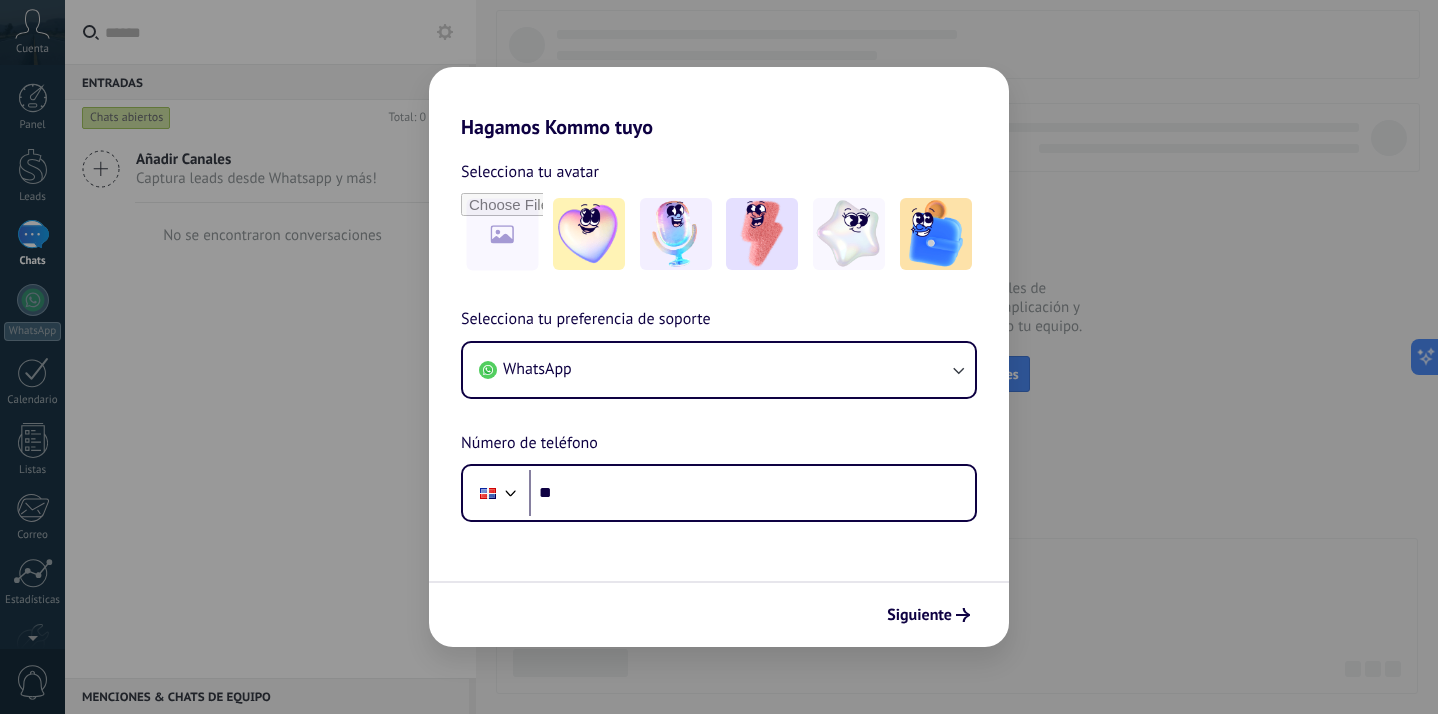 scroll, scrollTop: 0, scrollLeft: 0, axis: both 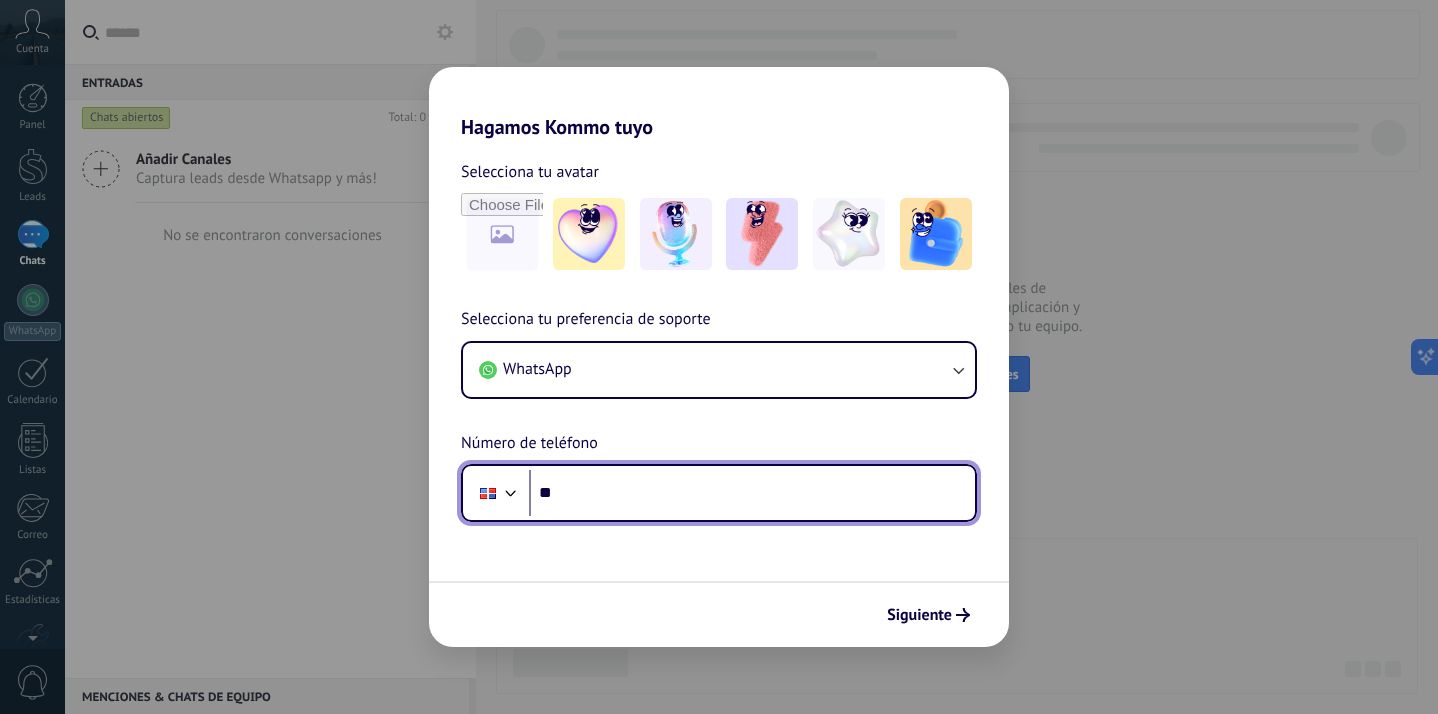 click on "**" at bounding box center (752, 493) 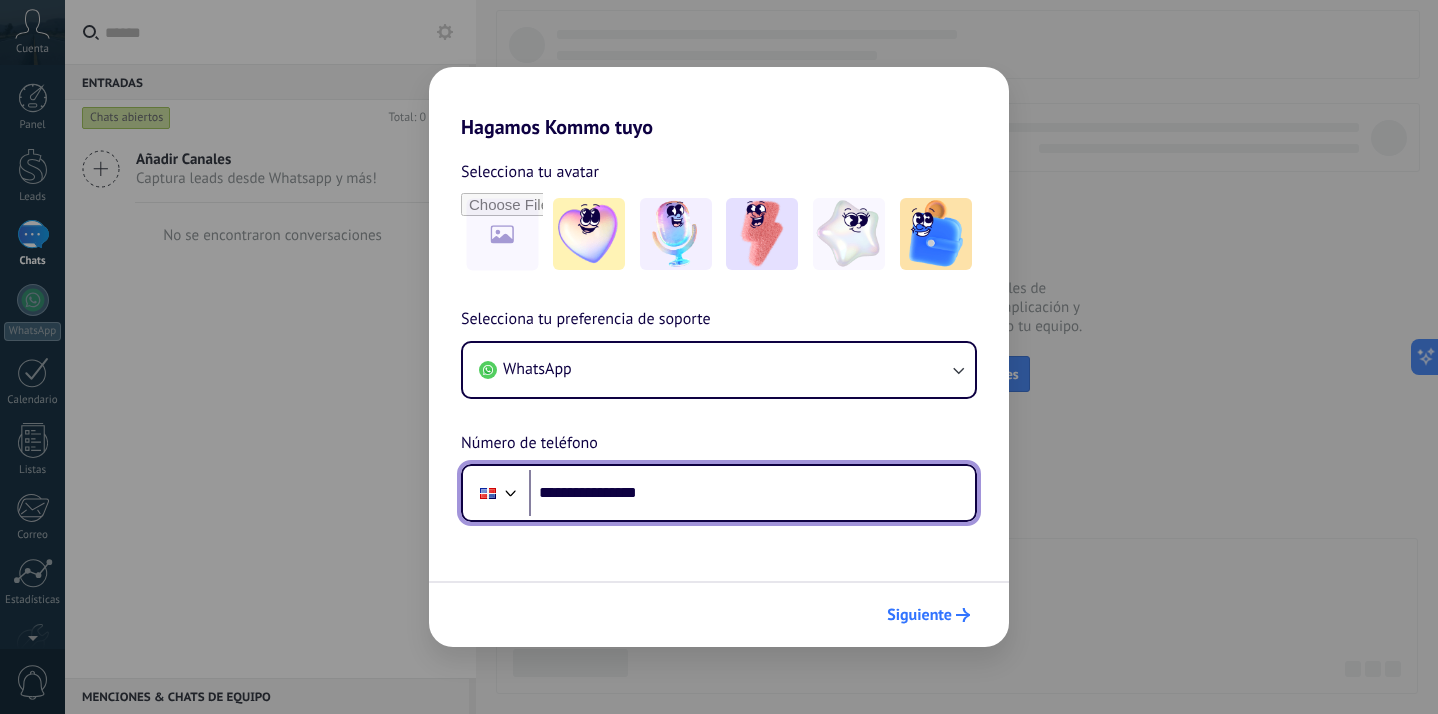 type on "**********" 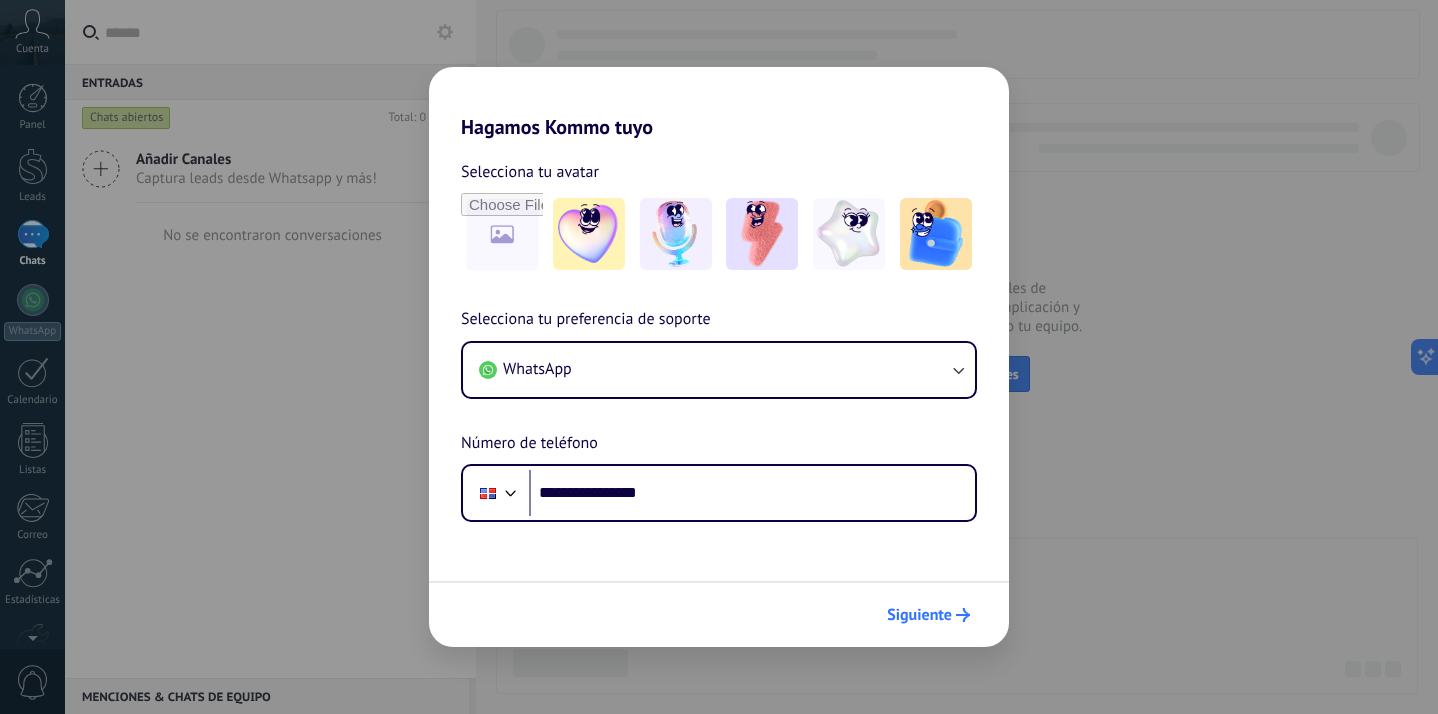 click on "Siguiente" at bounding box center (919, 615) 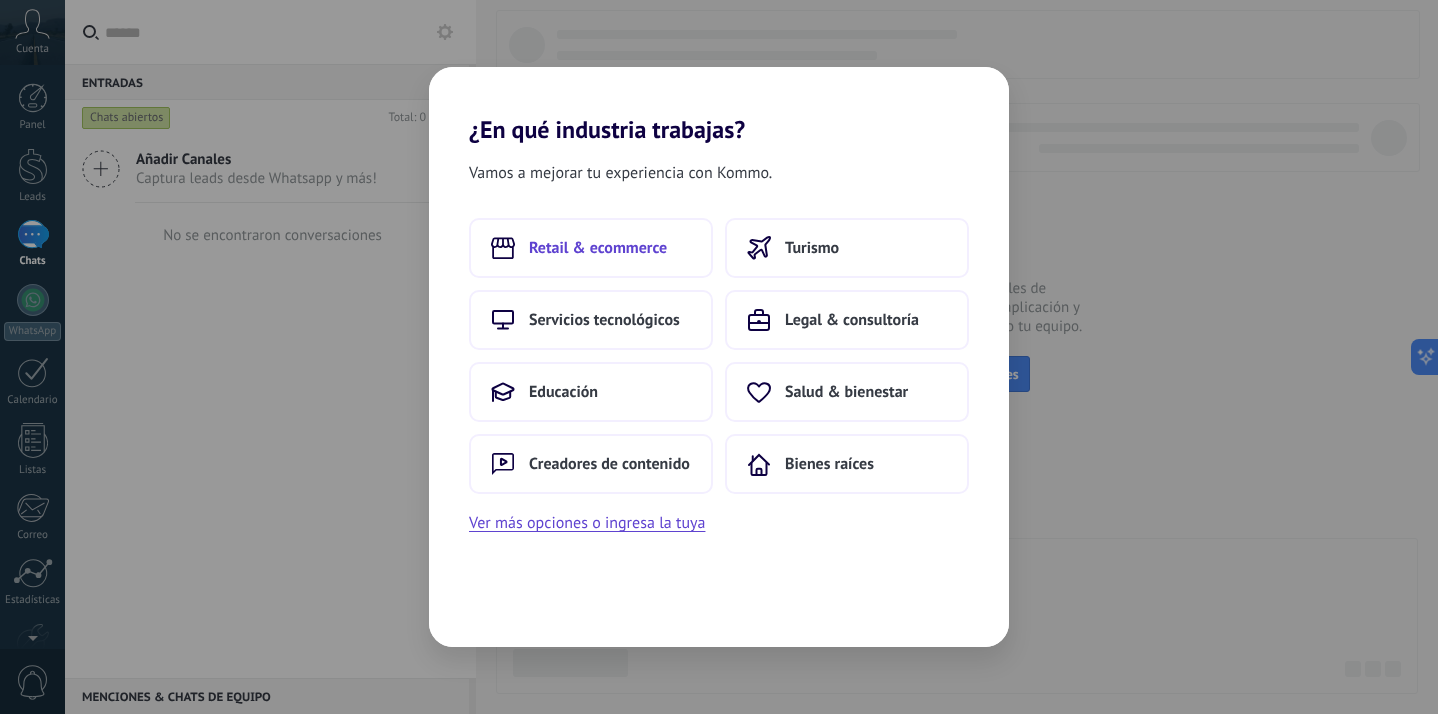 click on "Retail & ecommerce" at bounding box center (598, 248) 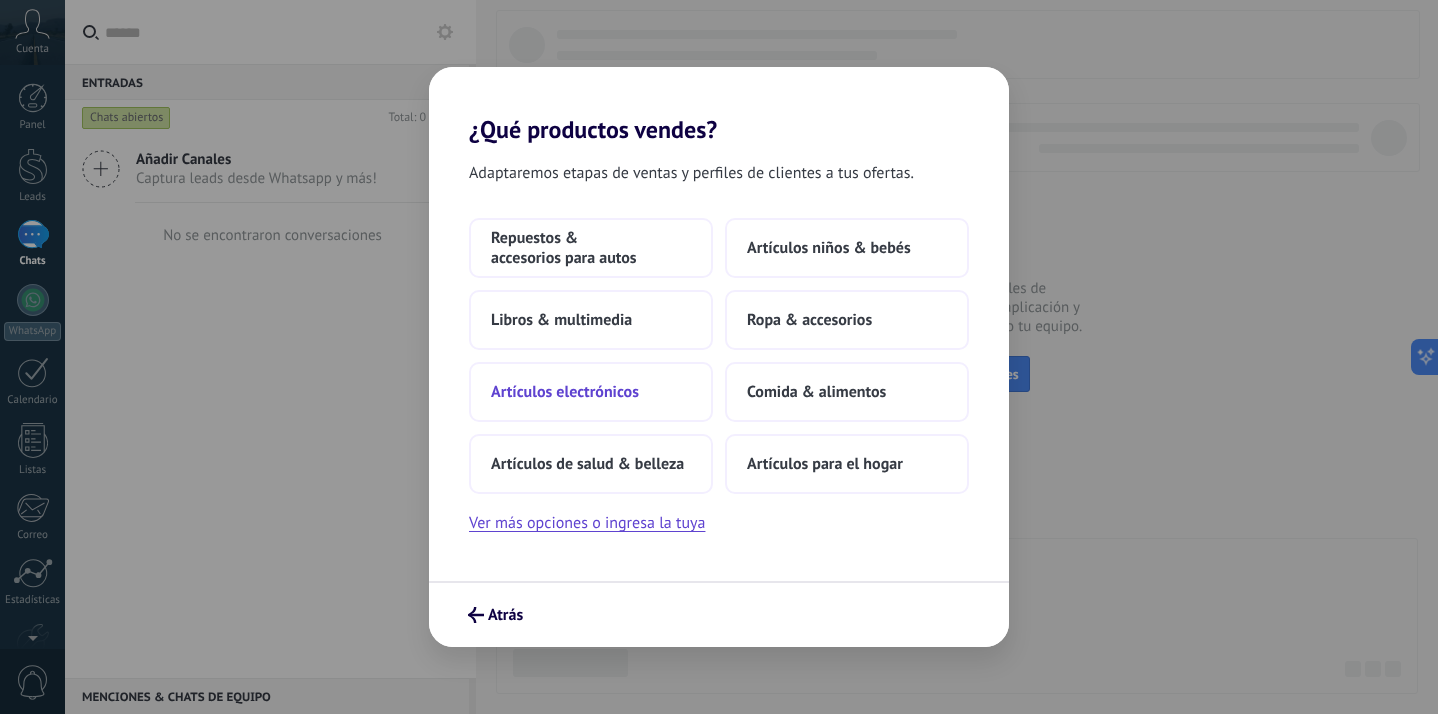 click on "Artículos electrónicos" at bounding box center (565, 392) 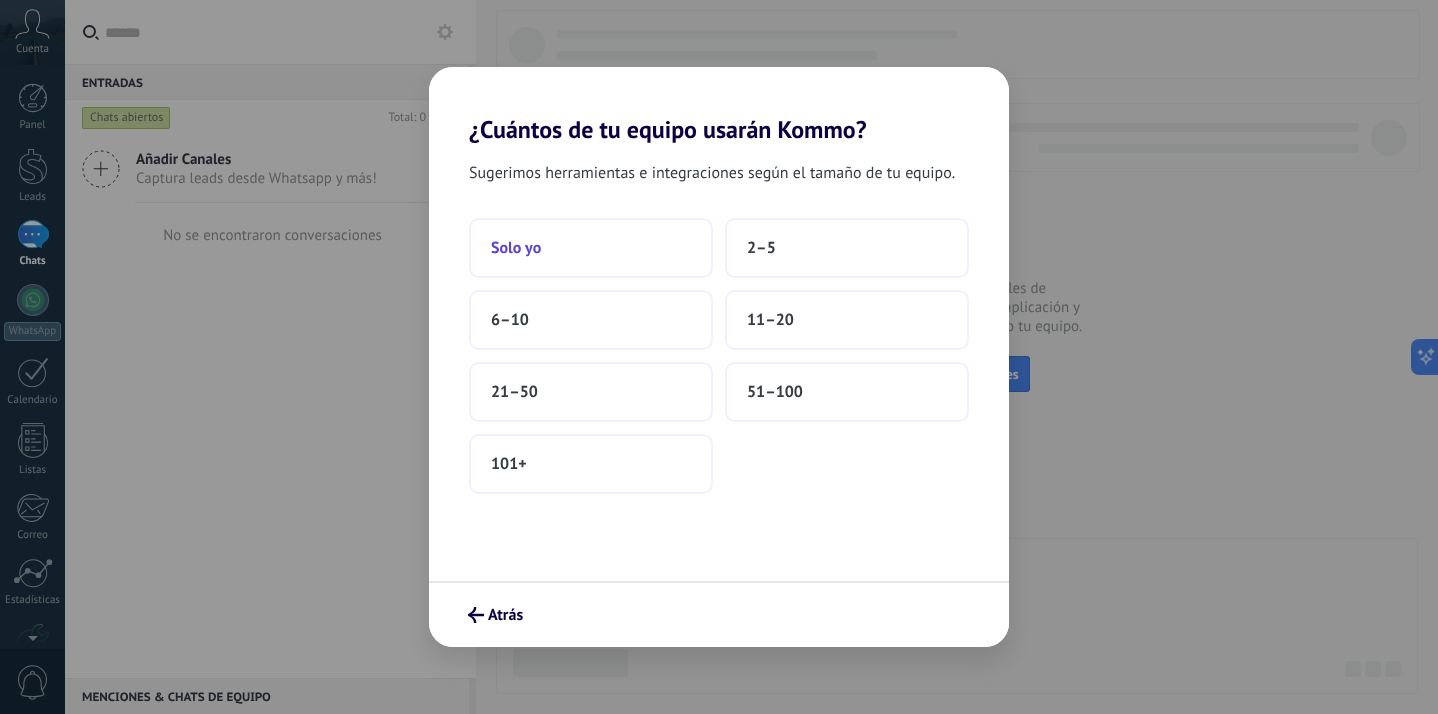 click on "Solo yo" at bounding box center [591, 248] 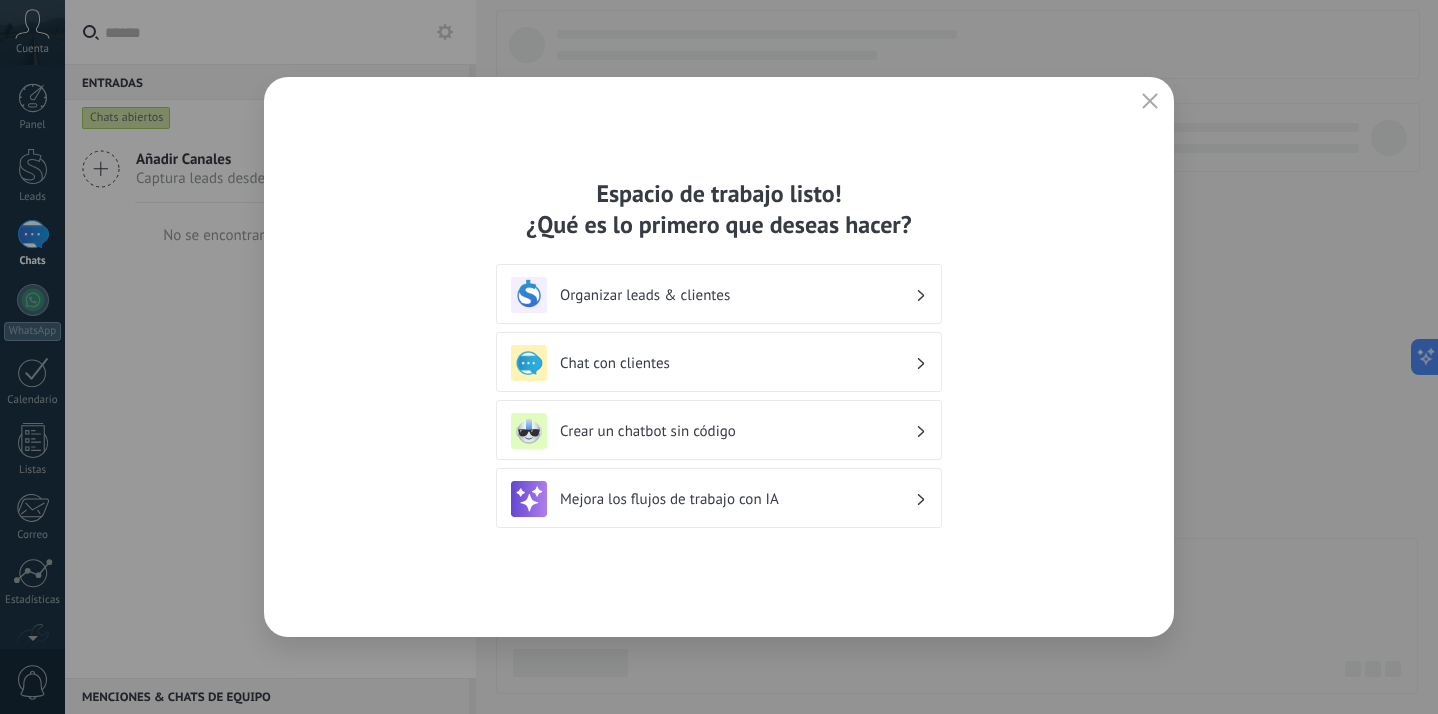 click on "Organizar leads & clientes" at bounding box center (737, 295) 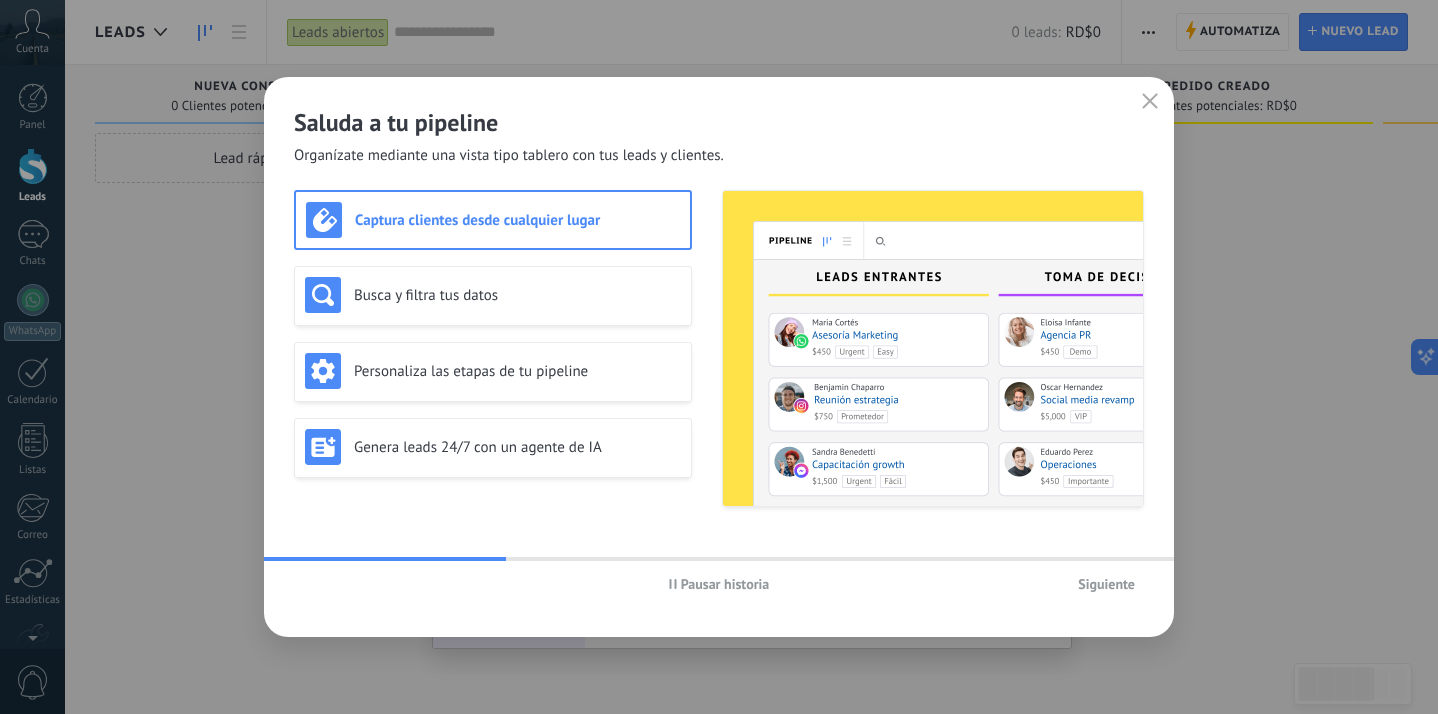 click on "Siguiente" at bounding box center (1106, 584) 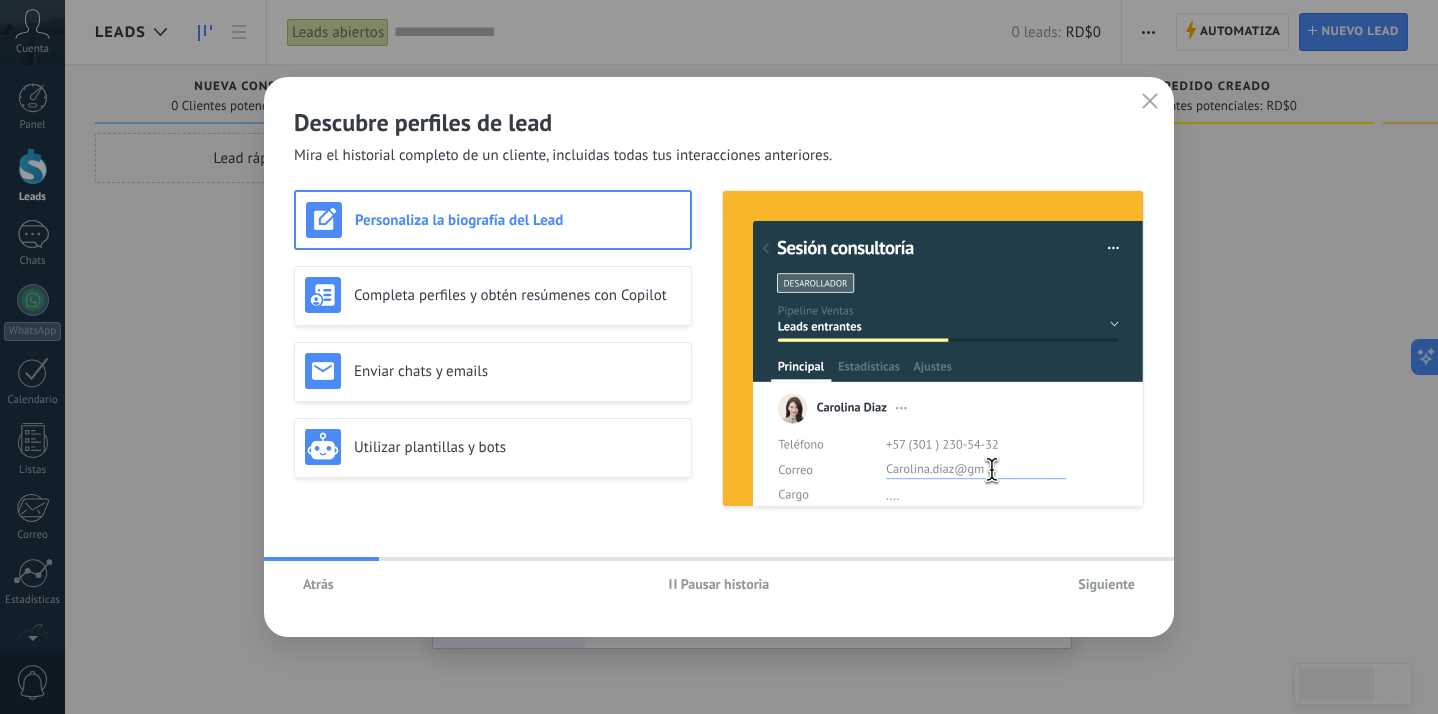 click on "Siguiente" at bounding box center (1106, 584) 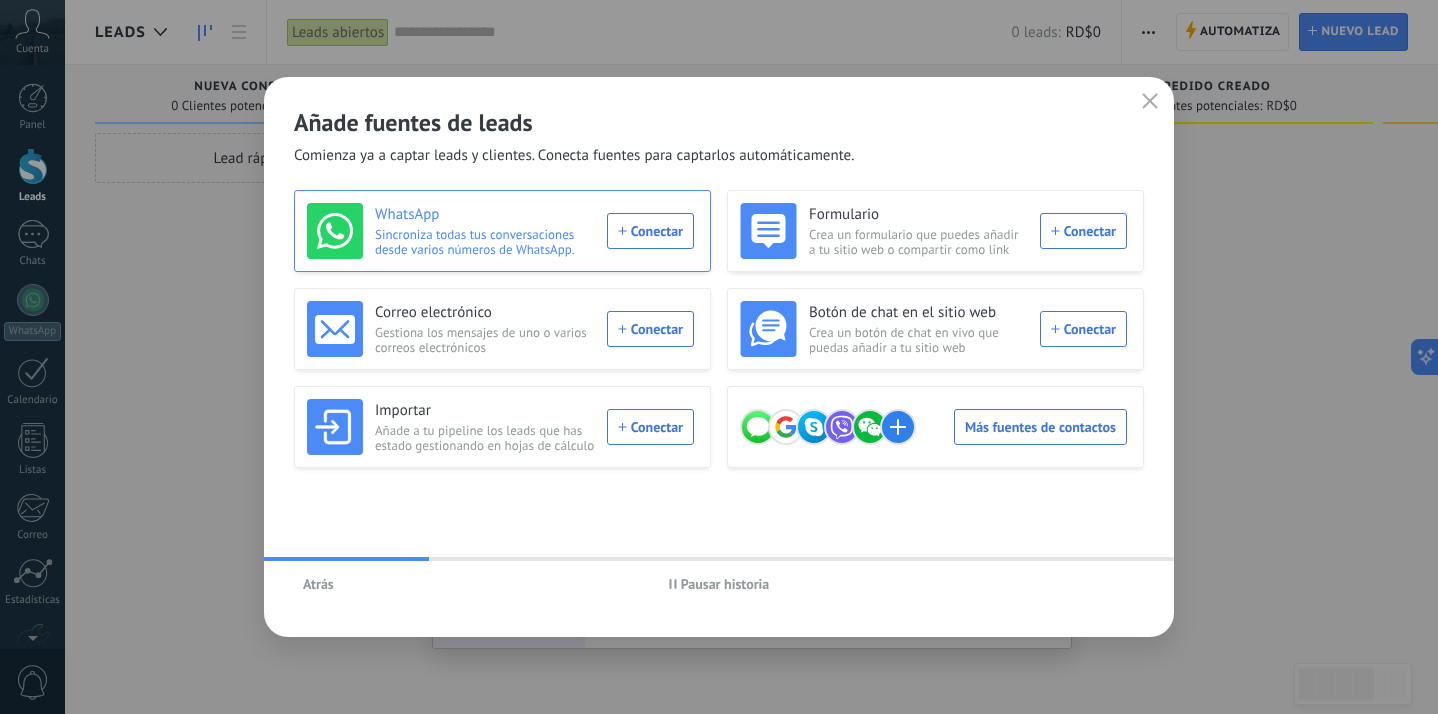 click on "WhatsApp Sincroniza todas tus conversaciones desde varios números de WhatsApp. Conectar" at bounding box center [500, 231] 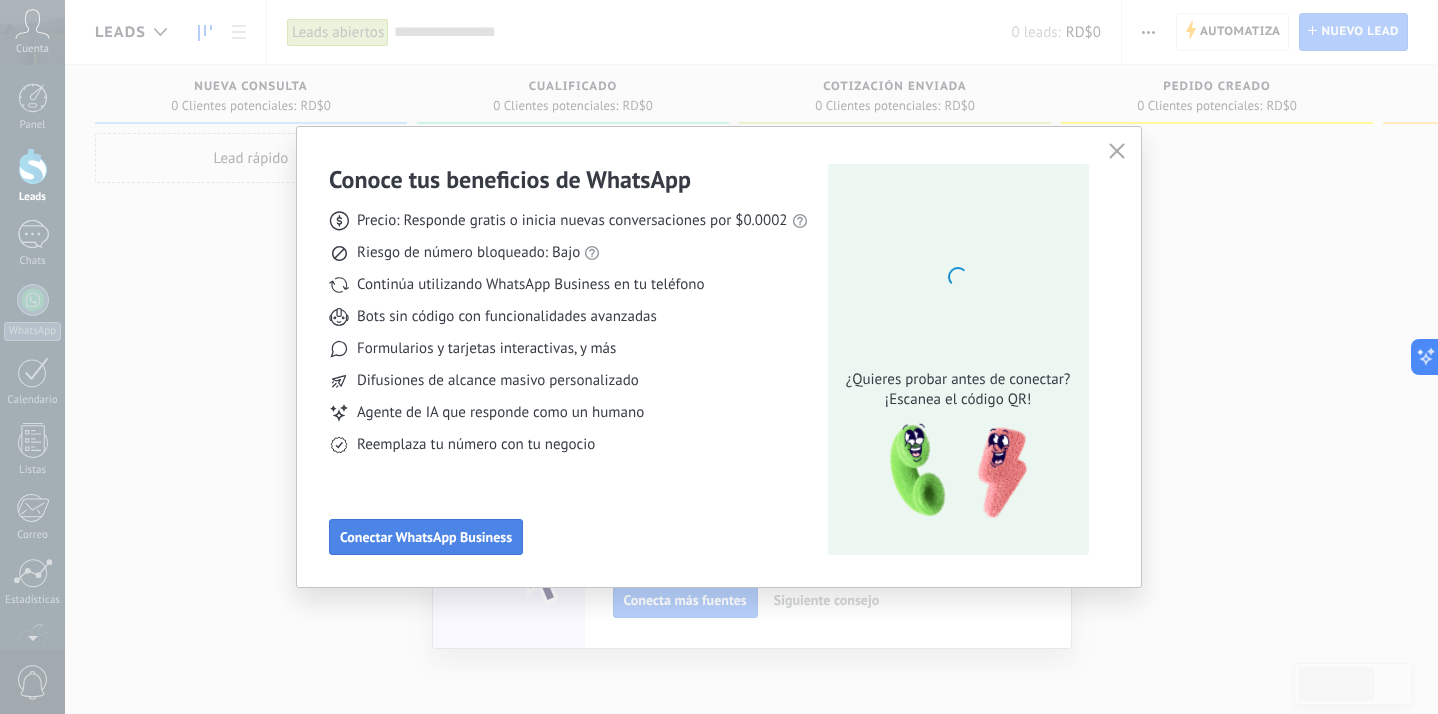 click on "Conectar WhatsApp Business" at bounding box center [426, 537] 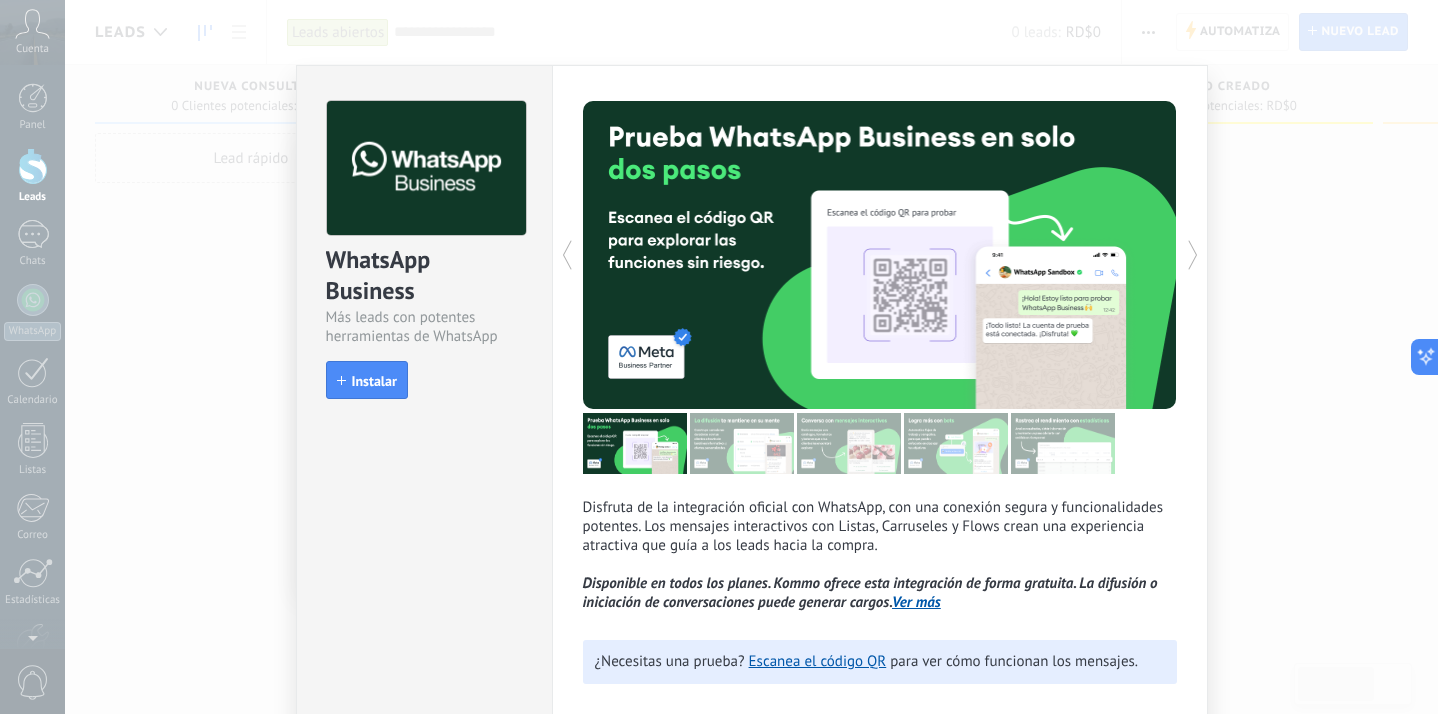 scroll, scrollTop: 108, scrollLeft: 0, axis: vertical 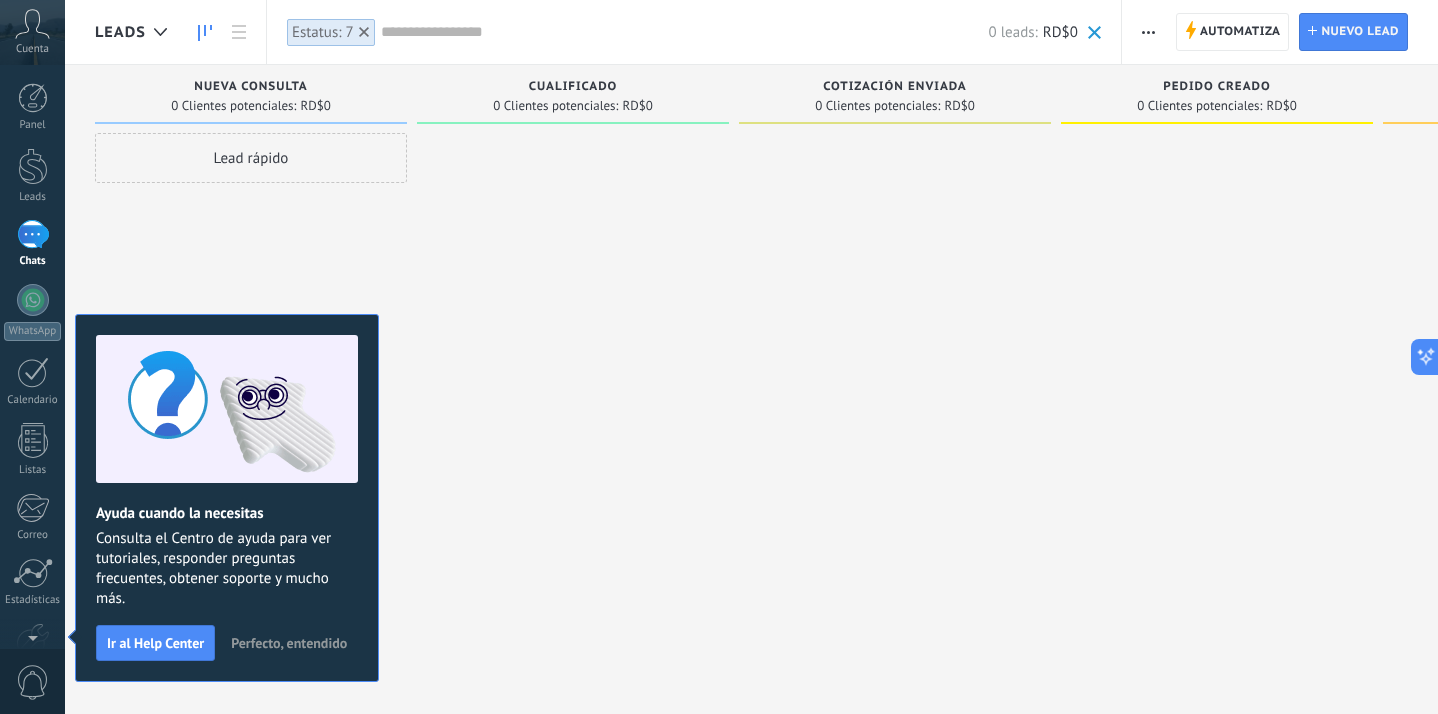 click at bounding box center (573, 359) 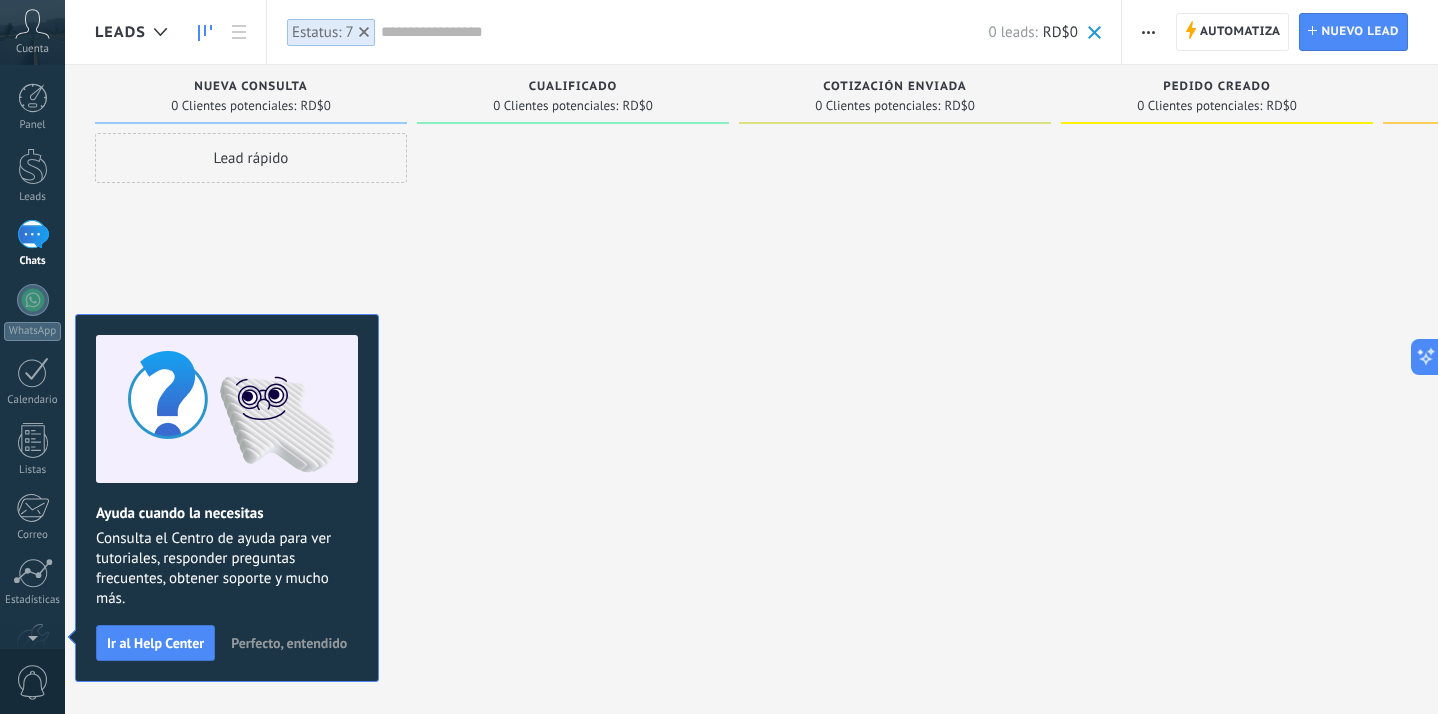 scroll, scrollTop: 0, scrollLeft: 1, axis: horizontal 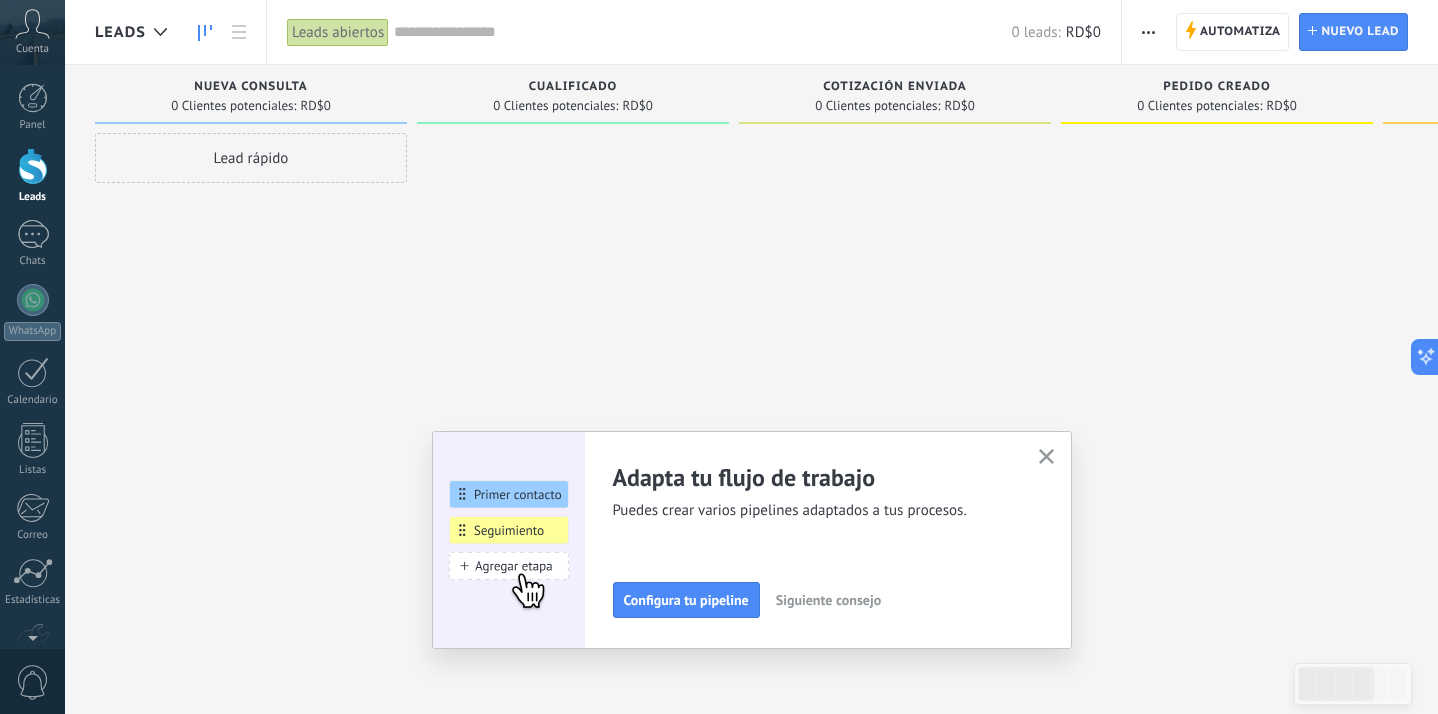 click 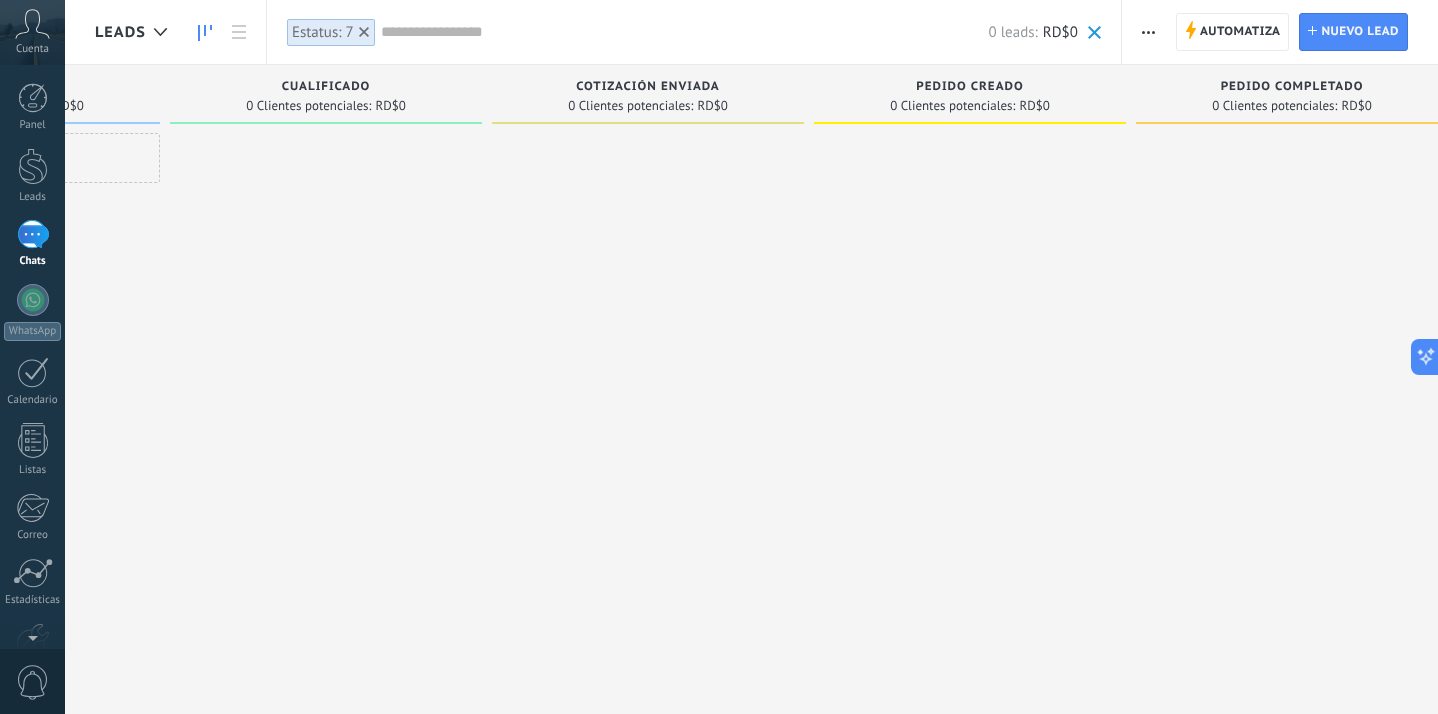 scroll, scrollTop: 0, scrollLeft: 0, axis: both 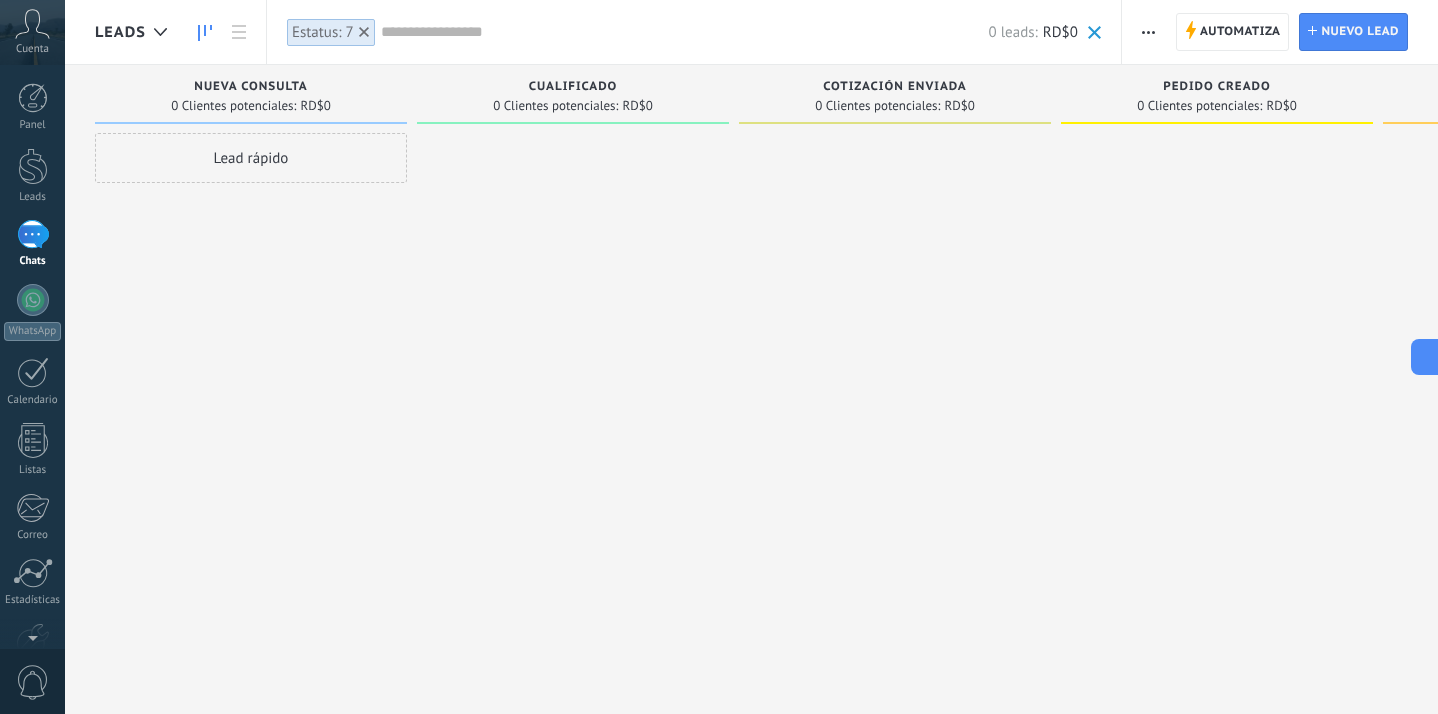 click 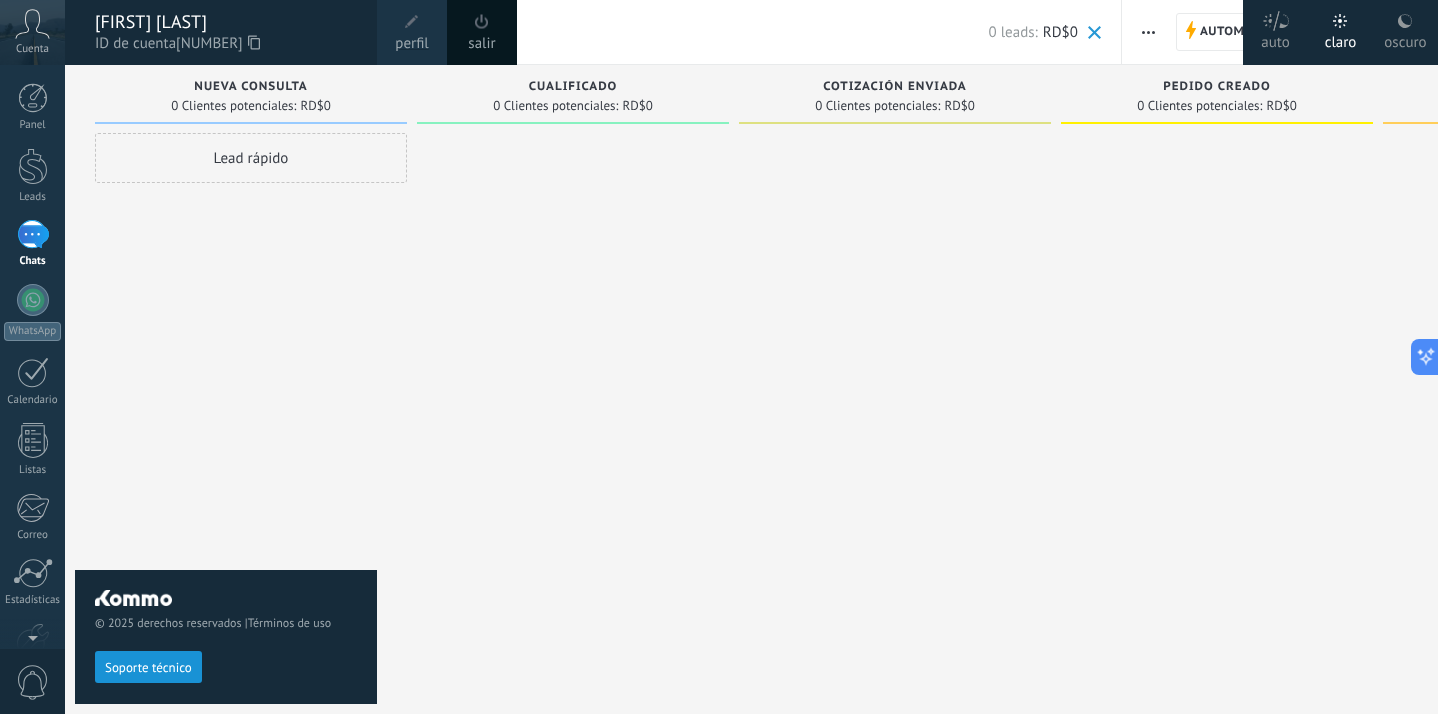 click on "oscuro" at bounding box center (1405, 39) 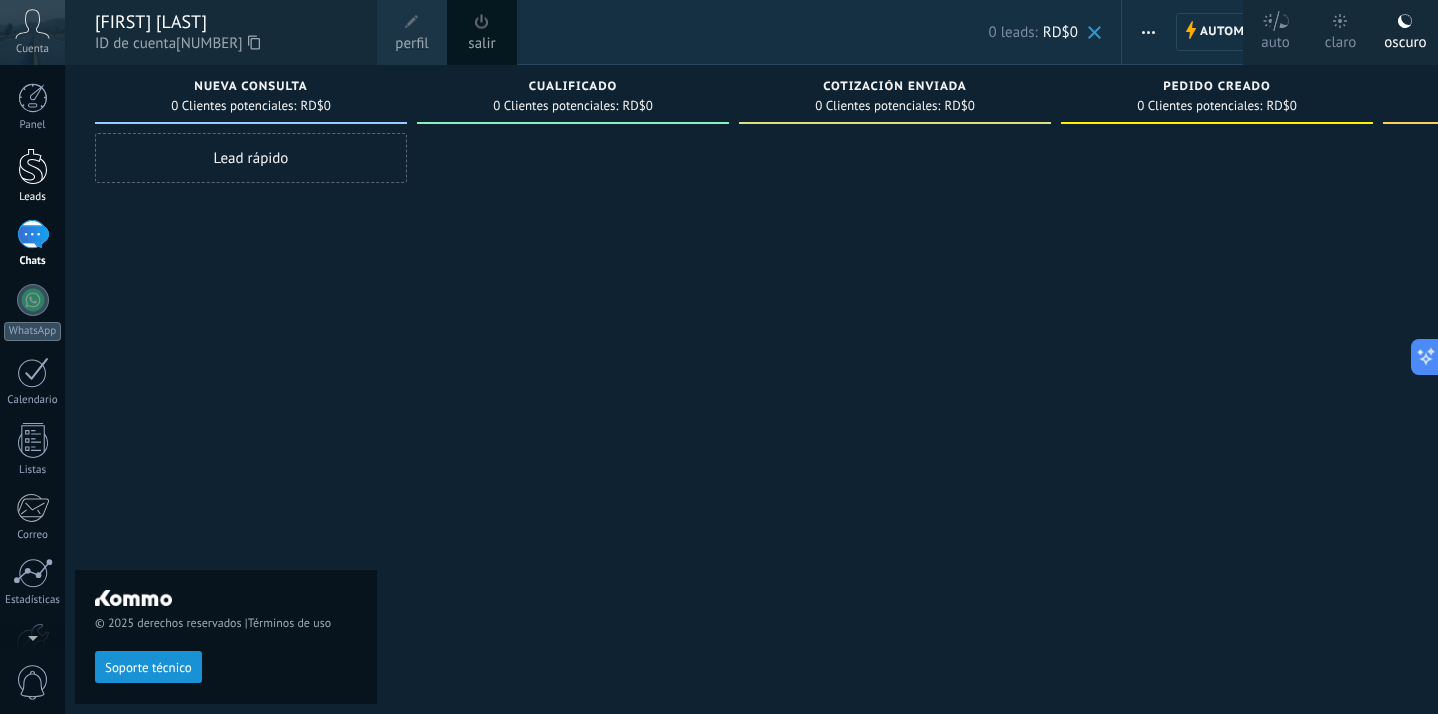 click at bounding box center (33, 166) 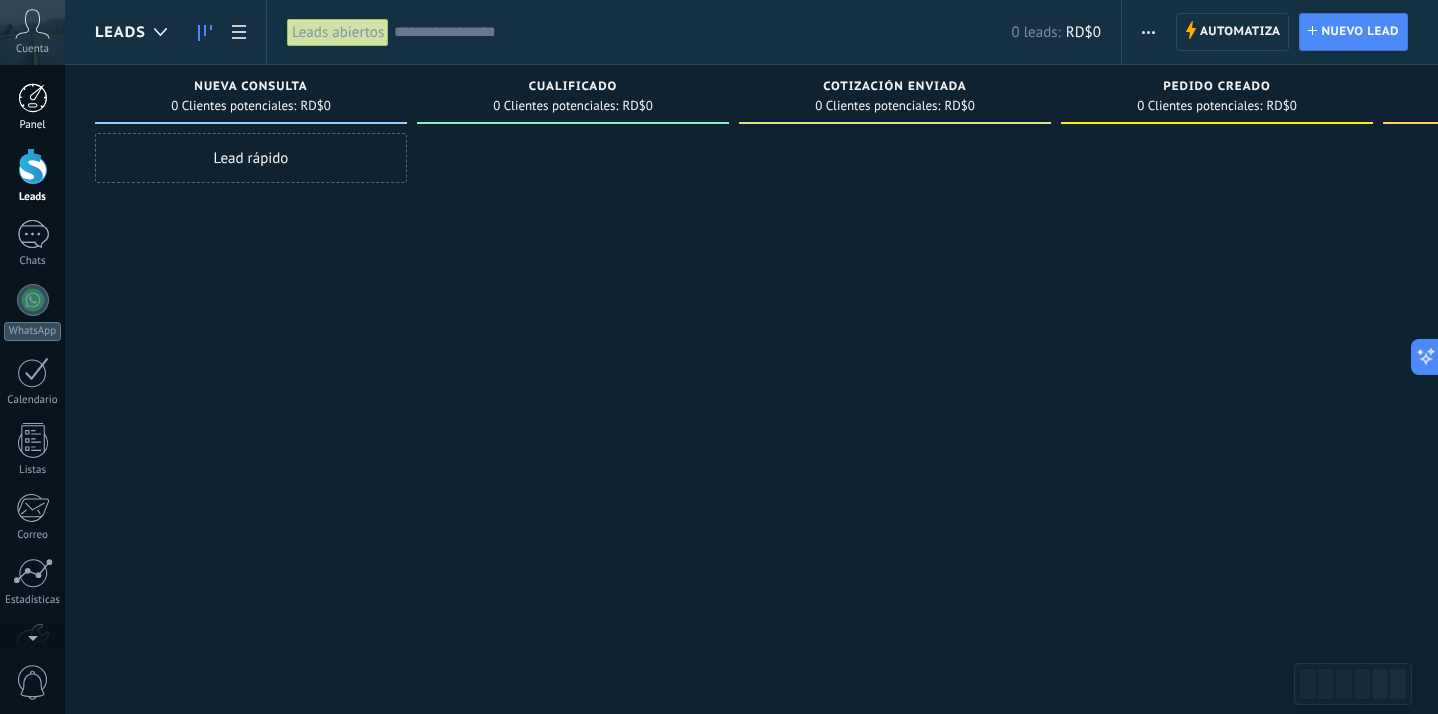 click at bounding box center (33, 98) 